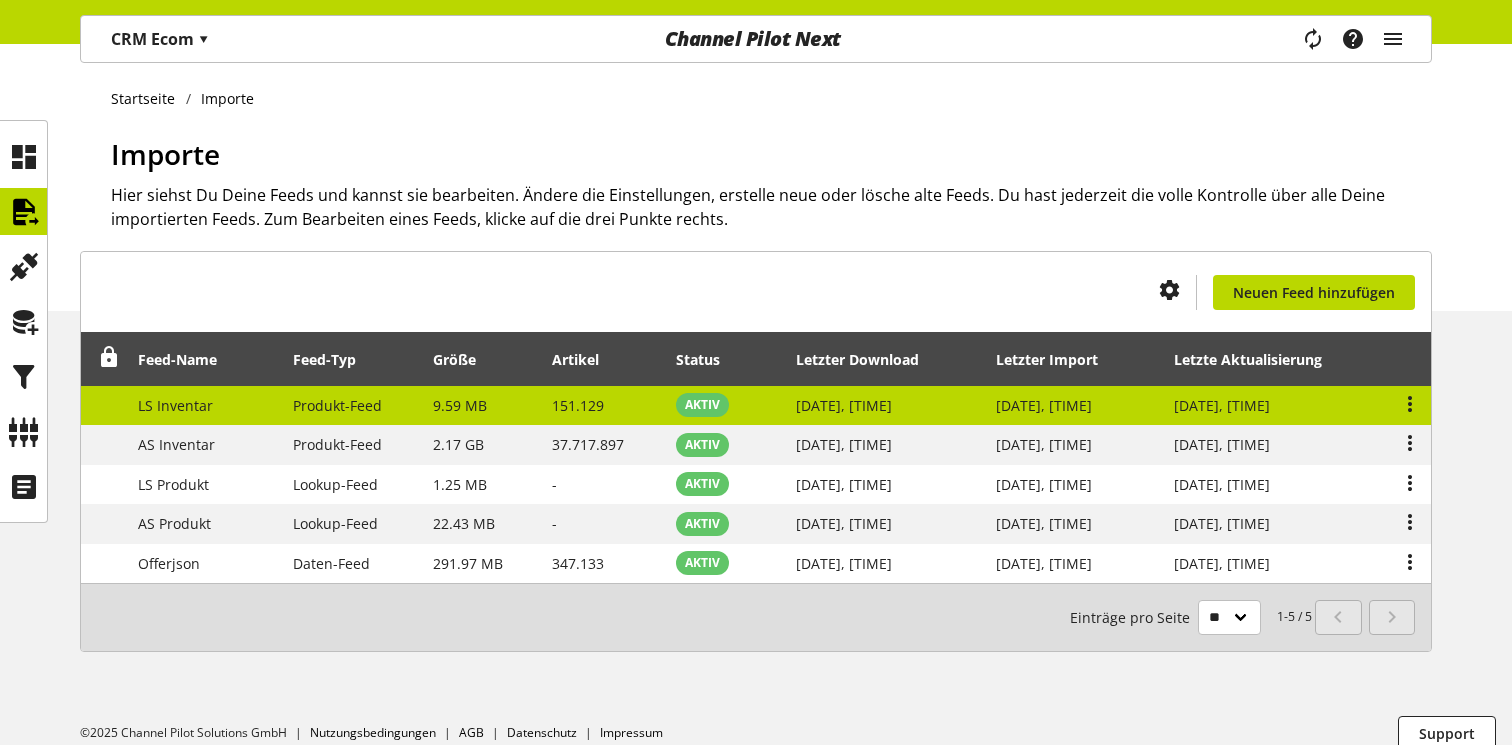 scroll, scrollTop: 0, scrollLeft: 0, axis: both 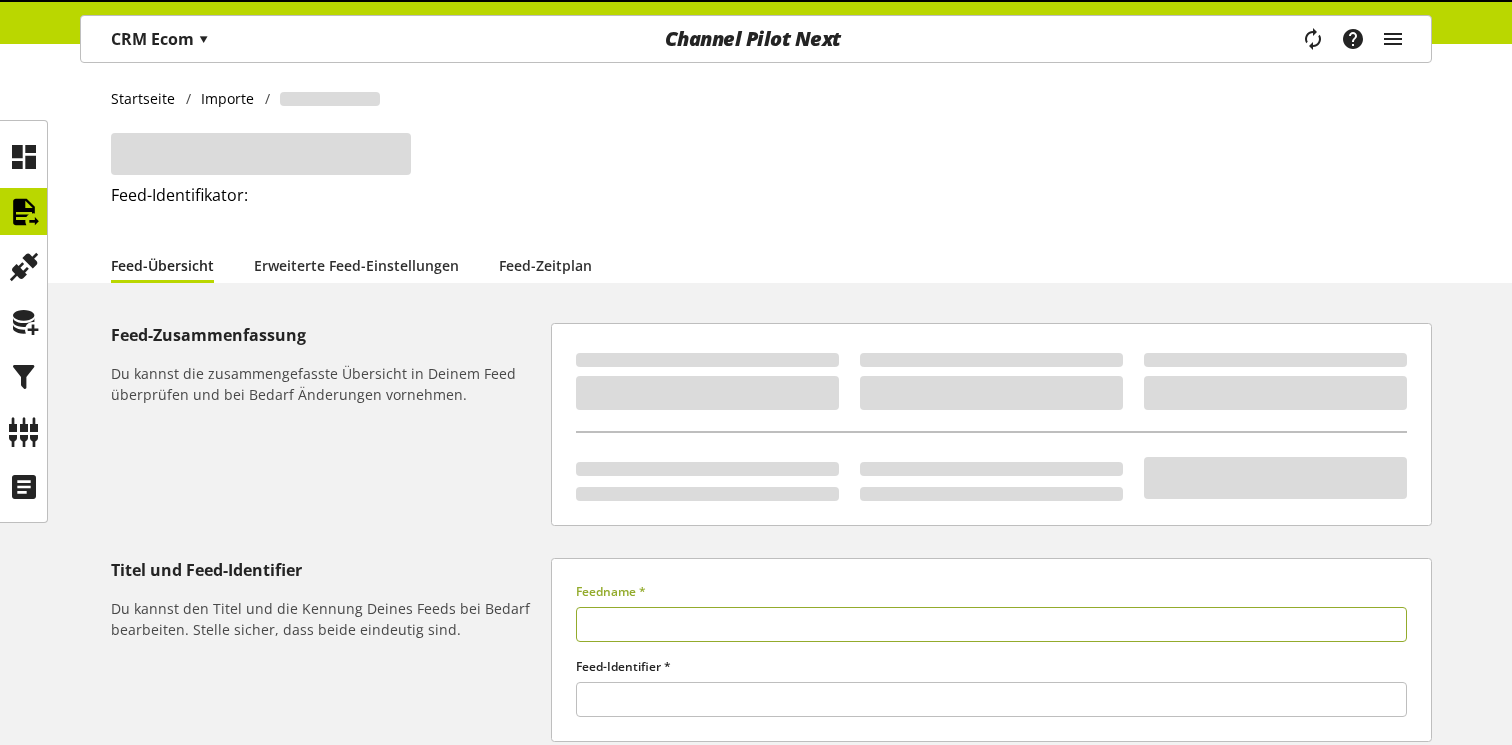 type on "**********" 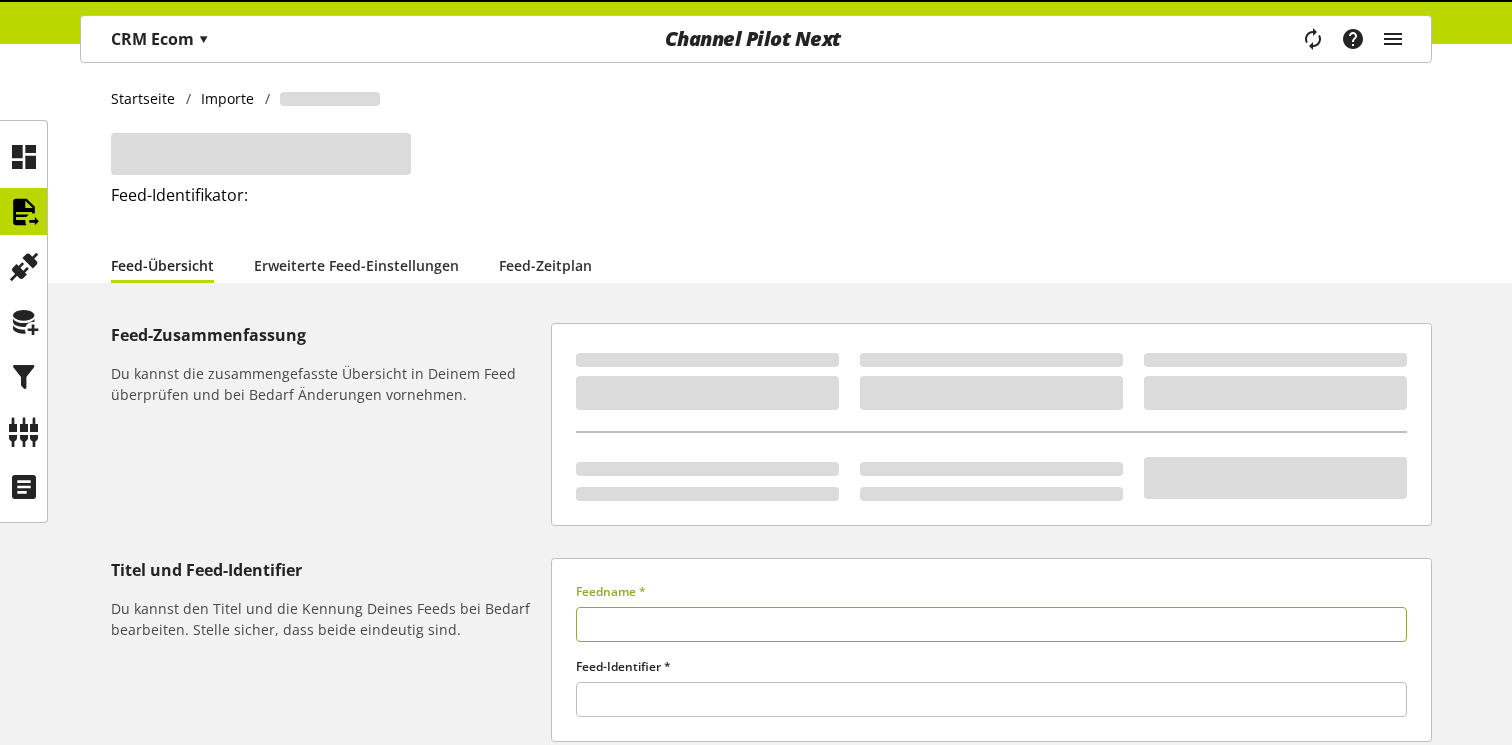 type on "*****" 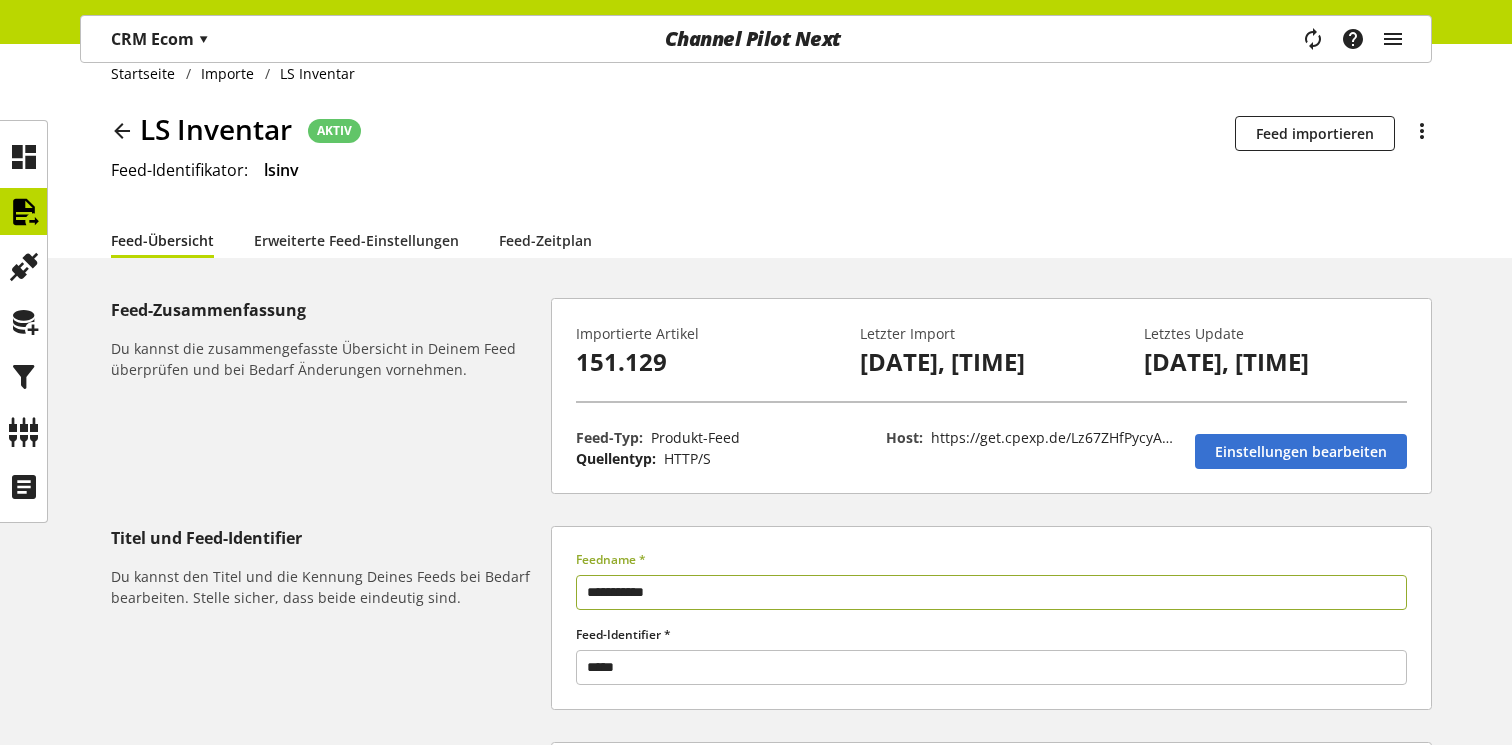 scroll, scrollTop: 0, scrollLeft: 0, axis: both 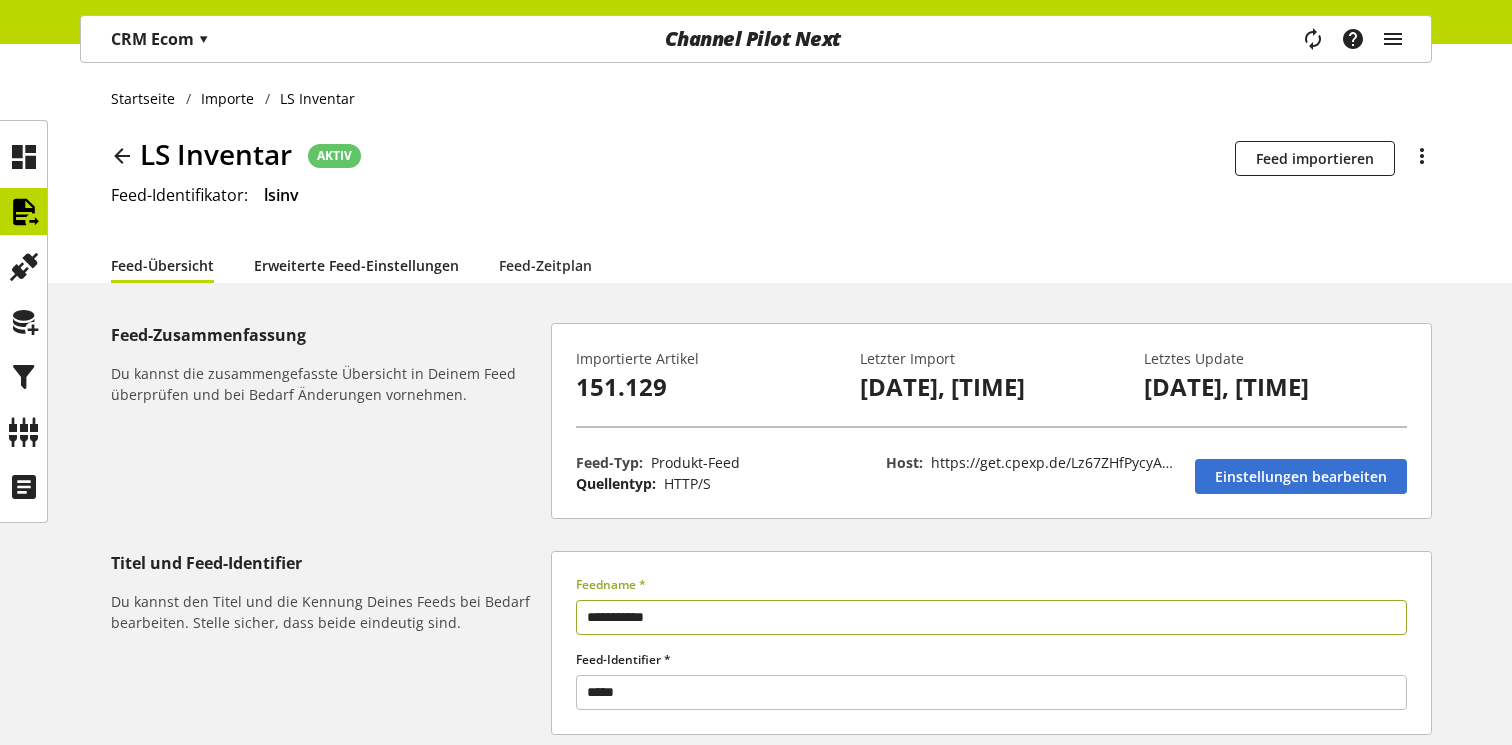 click on "Erweiterte Feed-Einstellungen" at bounding box center (356, 265) 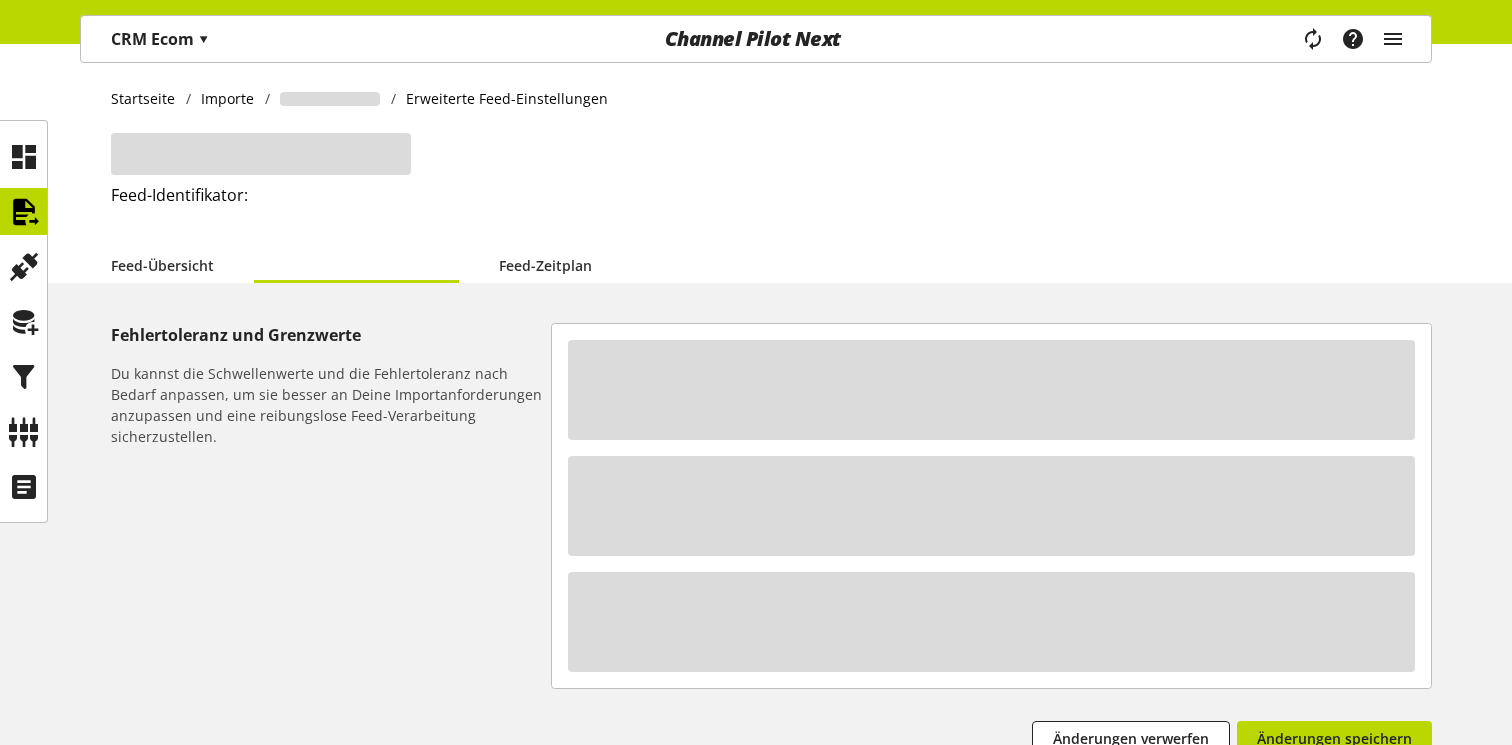 select on "********" 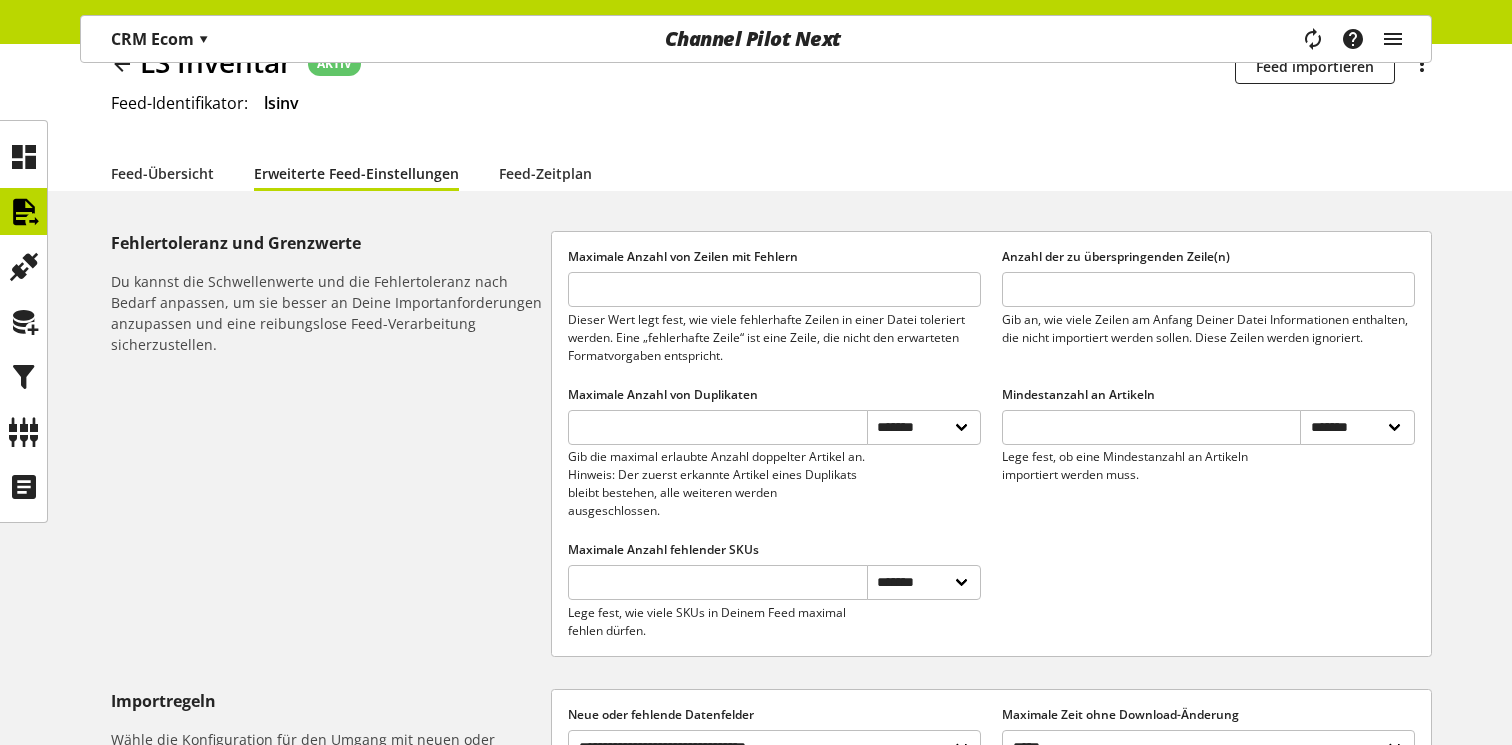 scroll, scrollTop: 0, scrollLeft: 0, axis: both 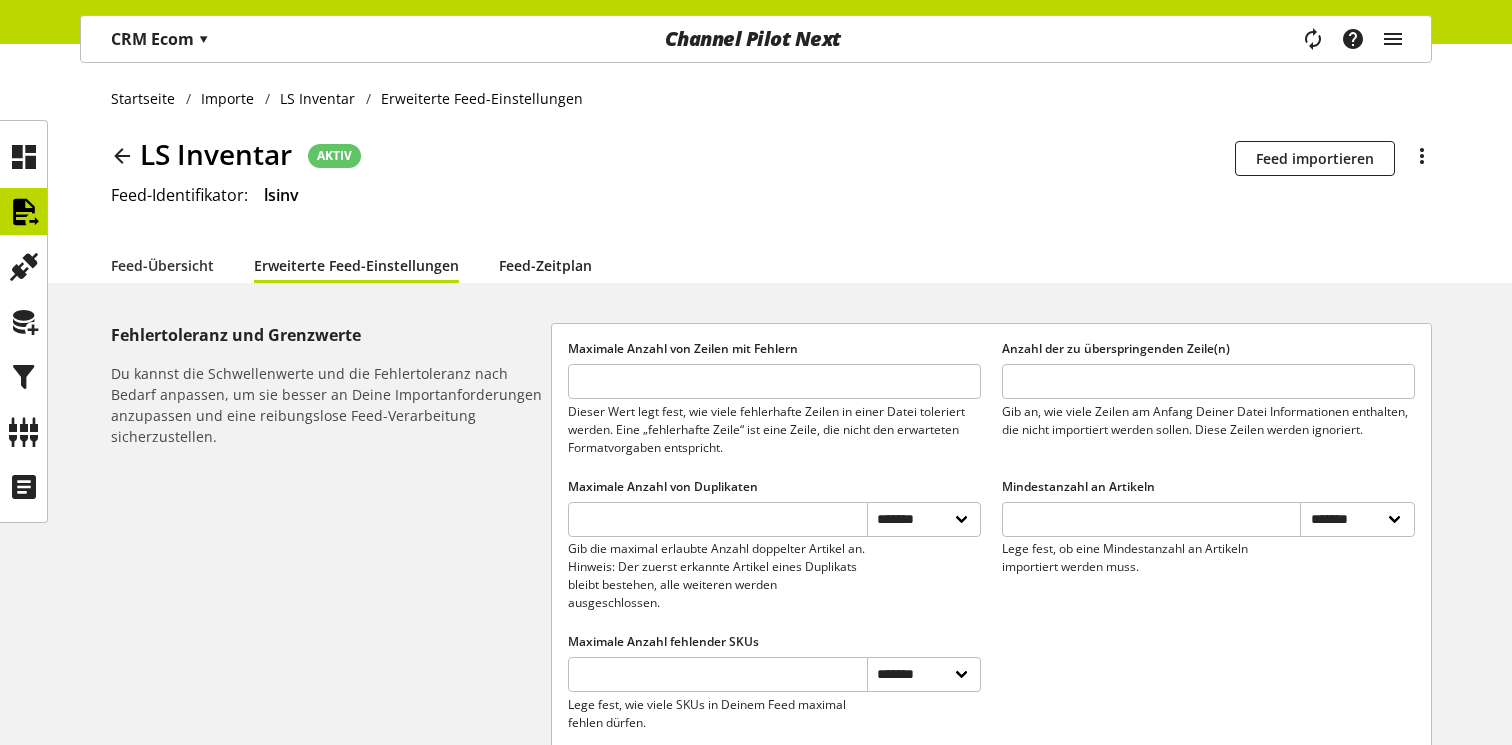 click on "Feed-Zeitplan" at bounding box center (545, 265) 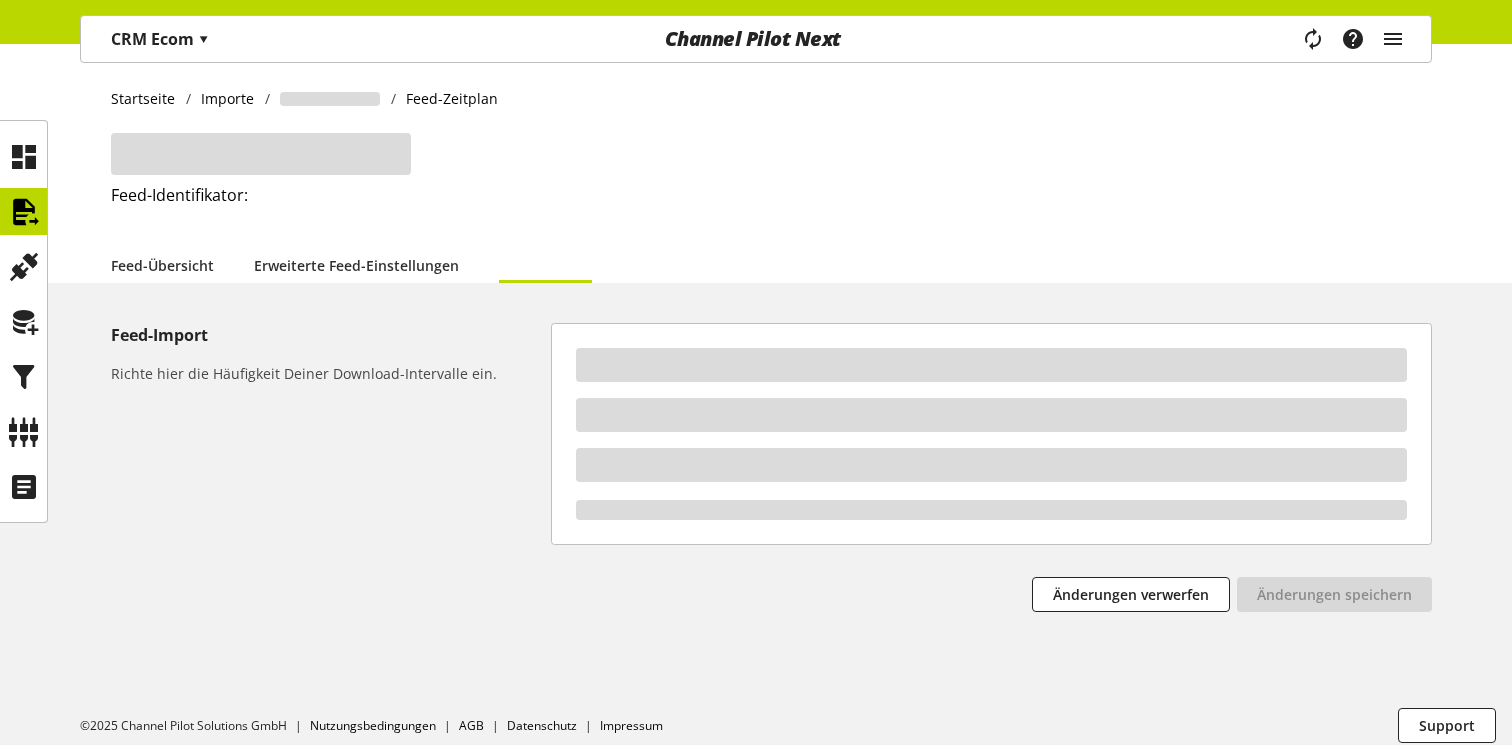 select on "*" 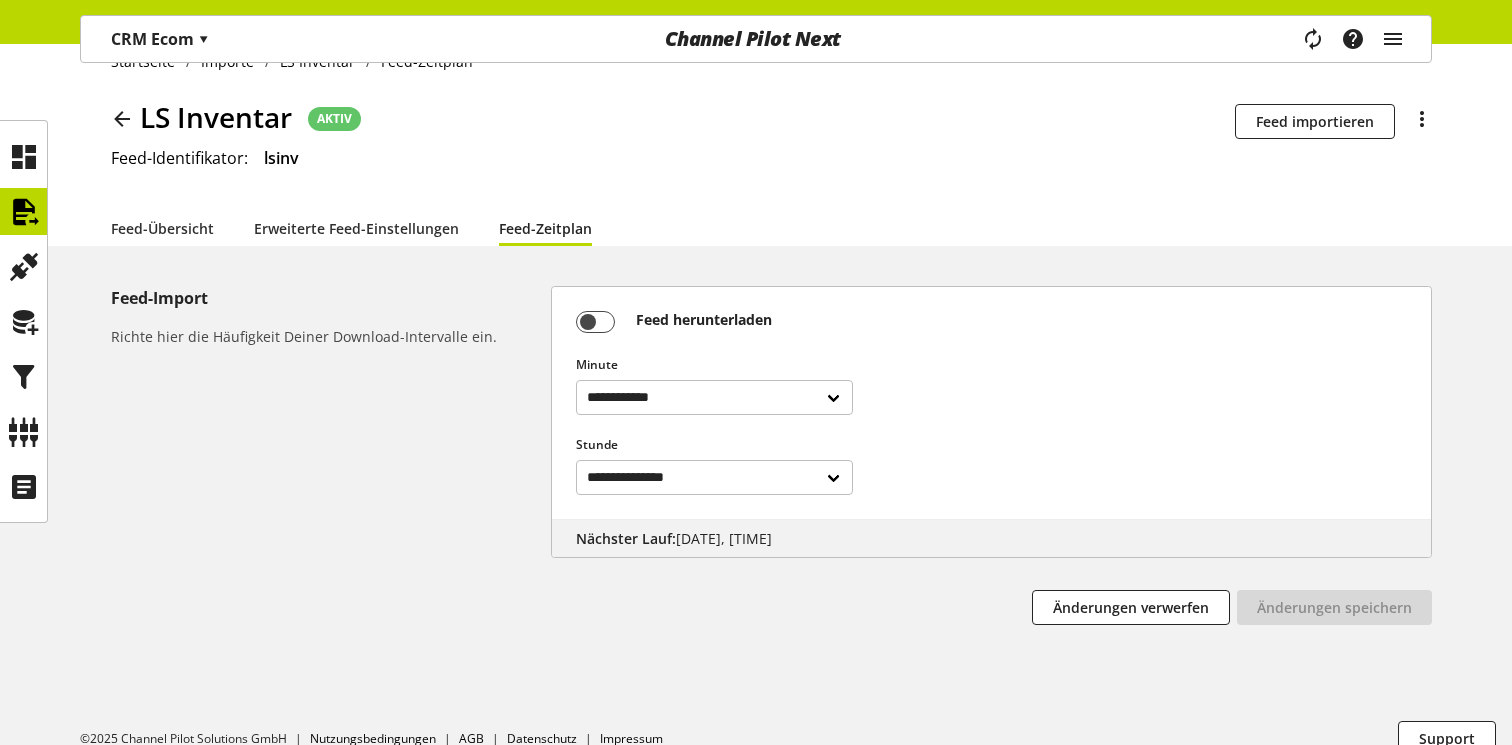 scroll, scrollTop: 54, scrollLeft: 0, axis: vertical 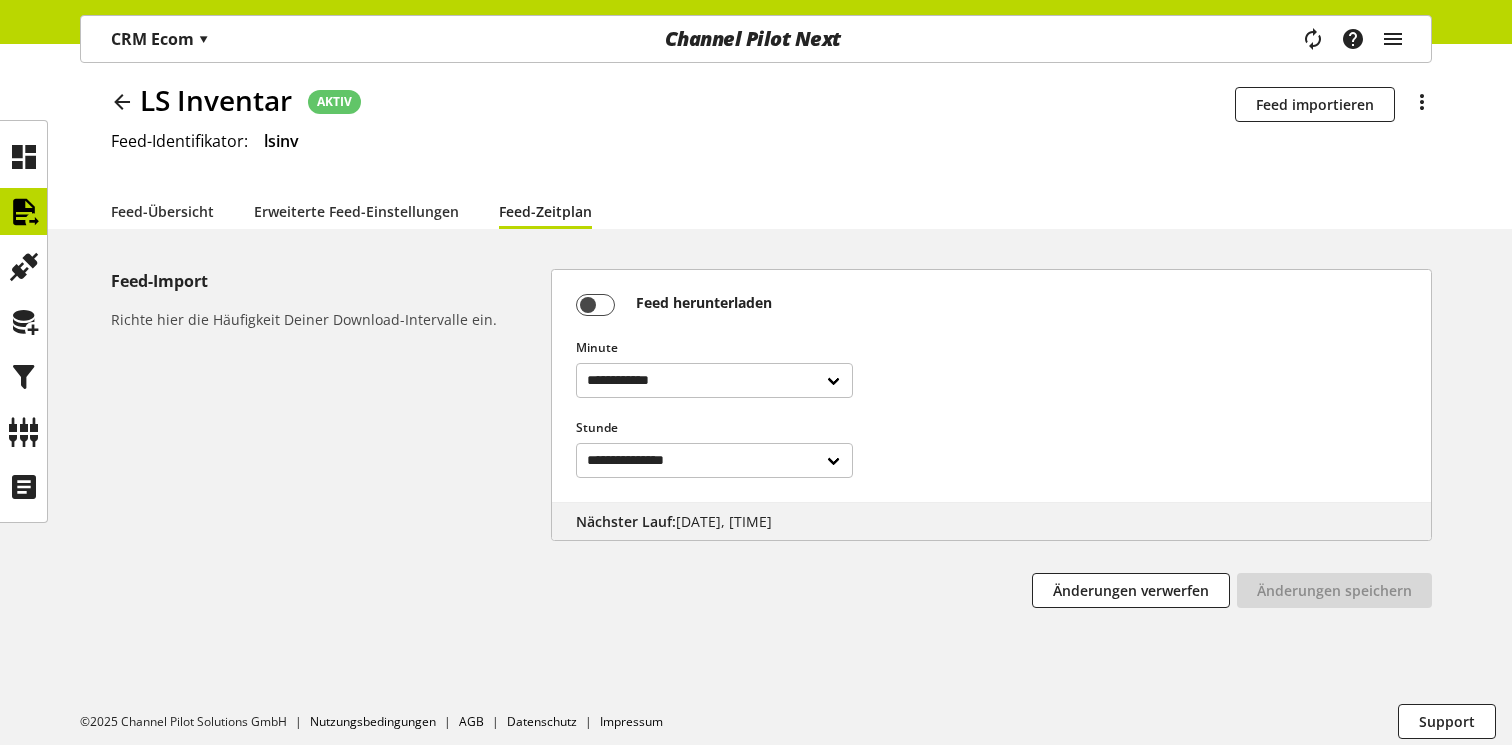 click on "LS Inventar AKTIV Die Planbarkeit ist für diesen Feed ist deaktiviert Feed importieren Es bestehen aktive Abhängigkeiten zu diesem Feed Feed löschen Feed-Identifikator: lsinv" at bounding box center (771, 136) 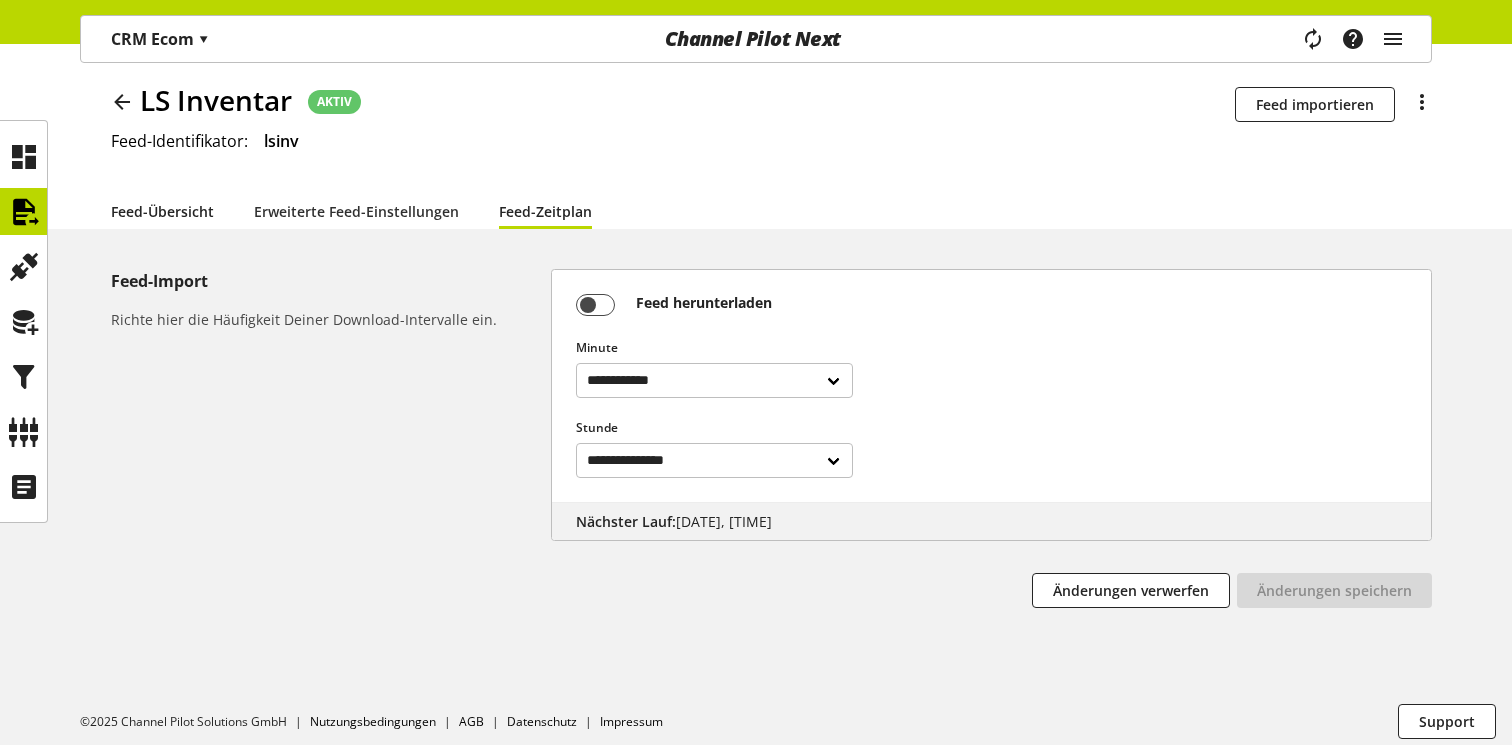 click on "Feed-Übersicht" at bounding box center (162, 211) 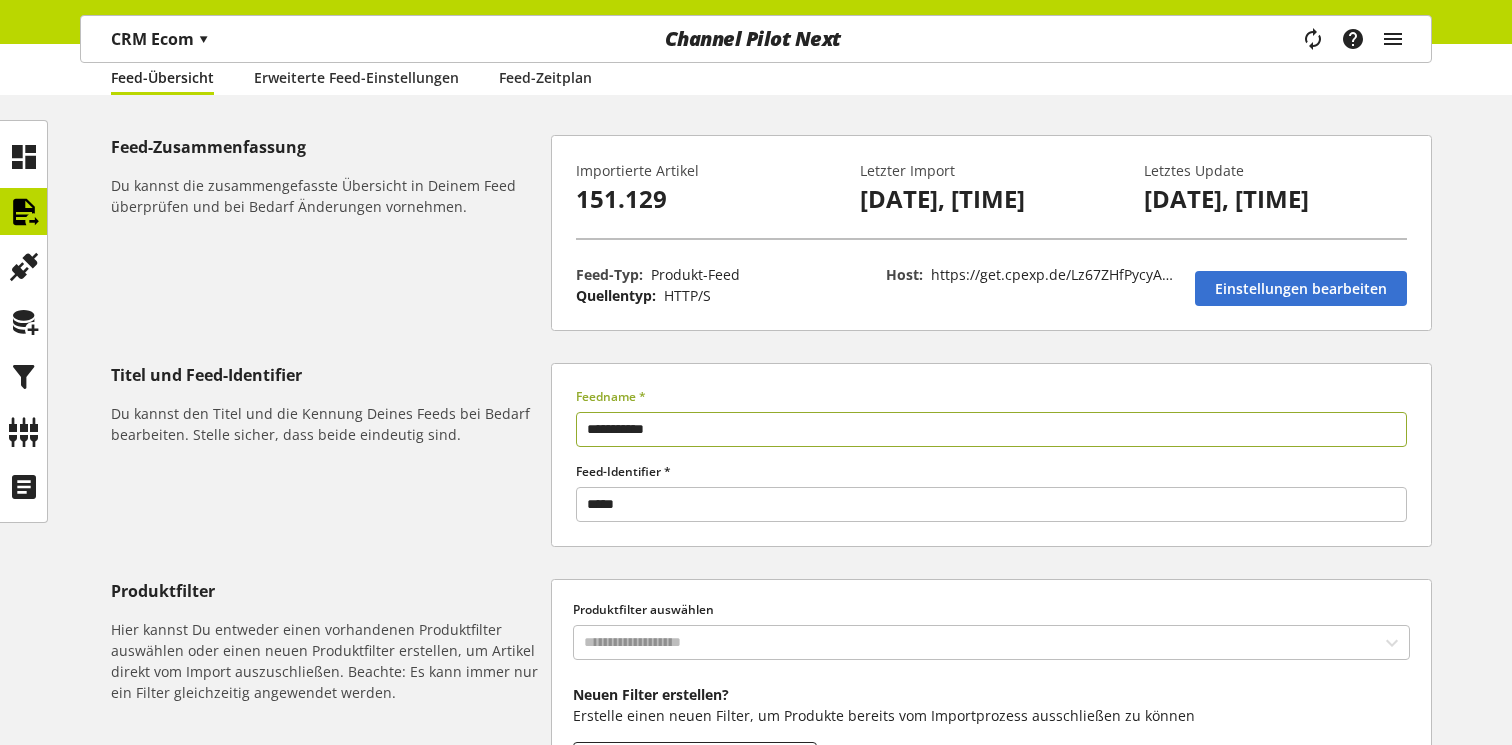scroll, scrollTop: 186, scrollLeft: 0, axis: vertical 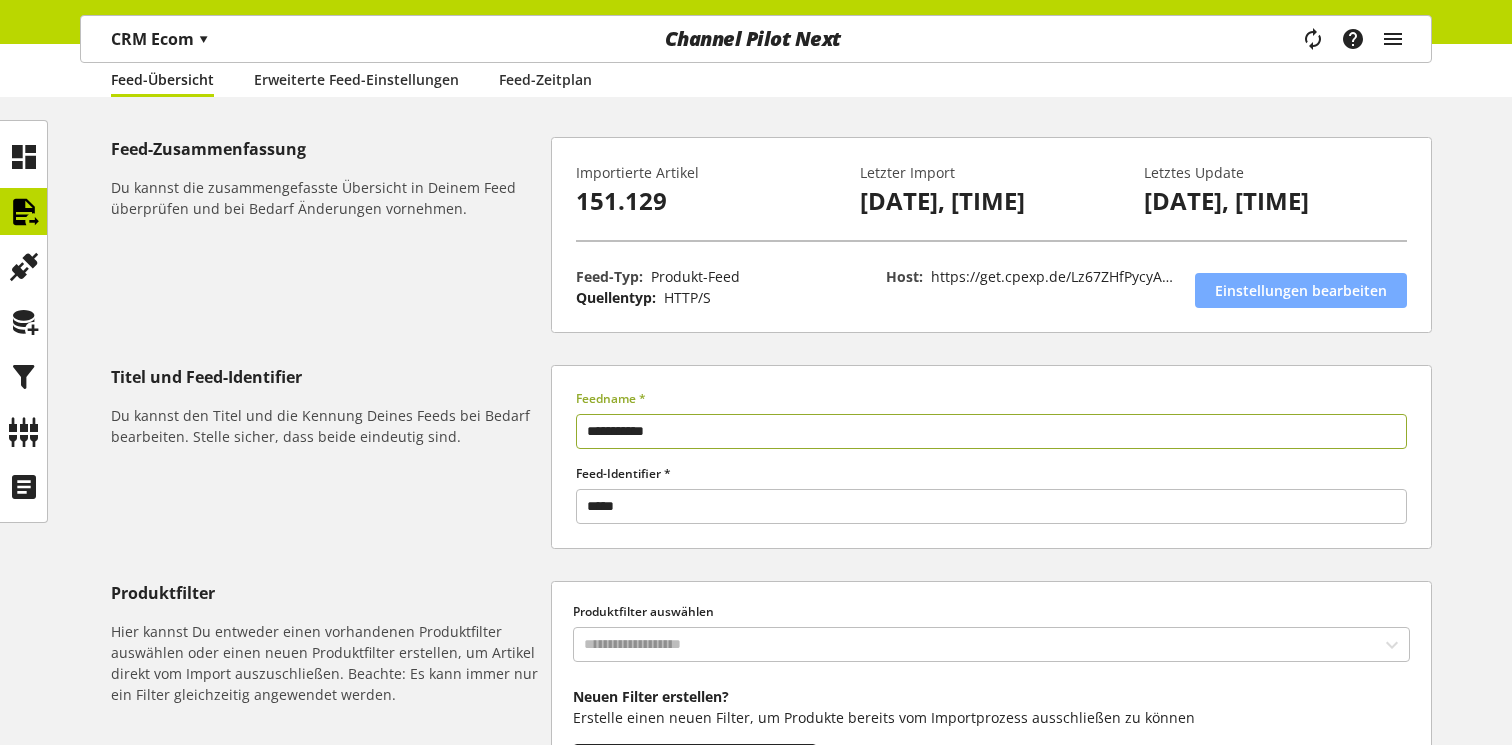 click on "Einstellungen bearbeiten" at bounding box center (1301, 290) 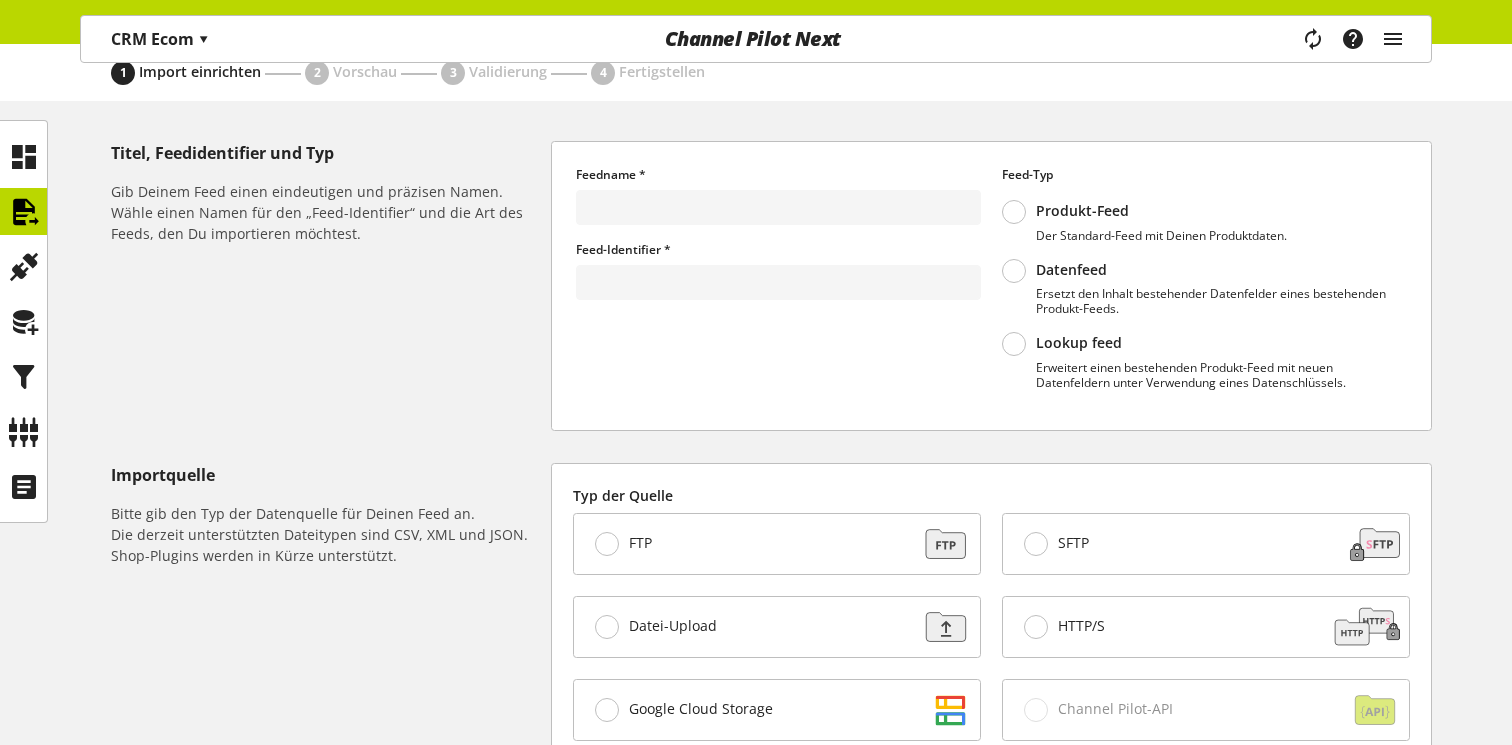 scroll, scrollTop: 0, scrollLeft: 0, axis: both 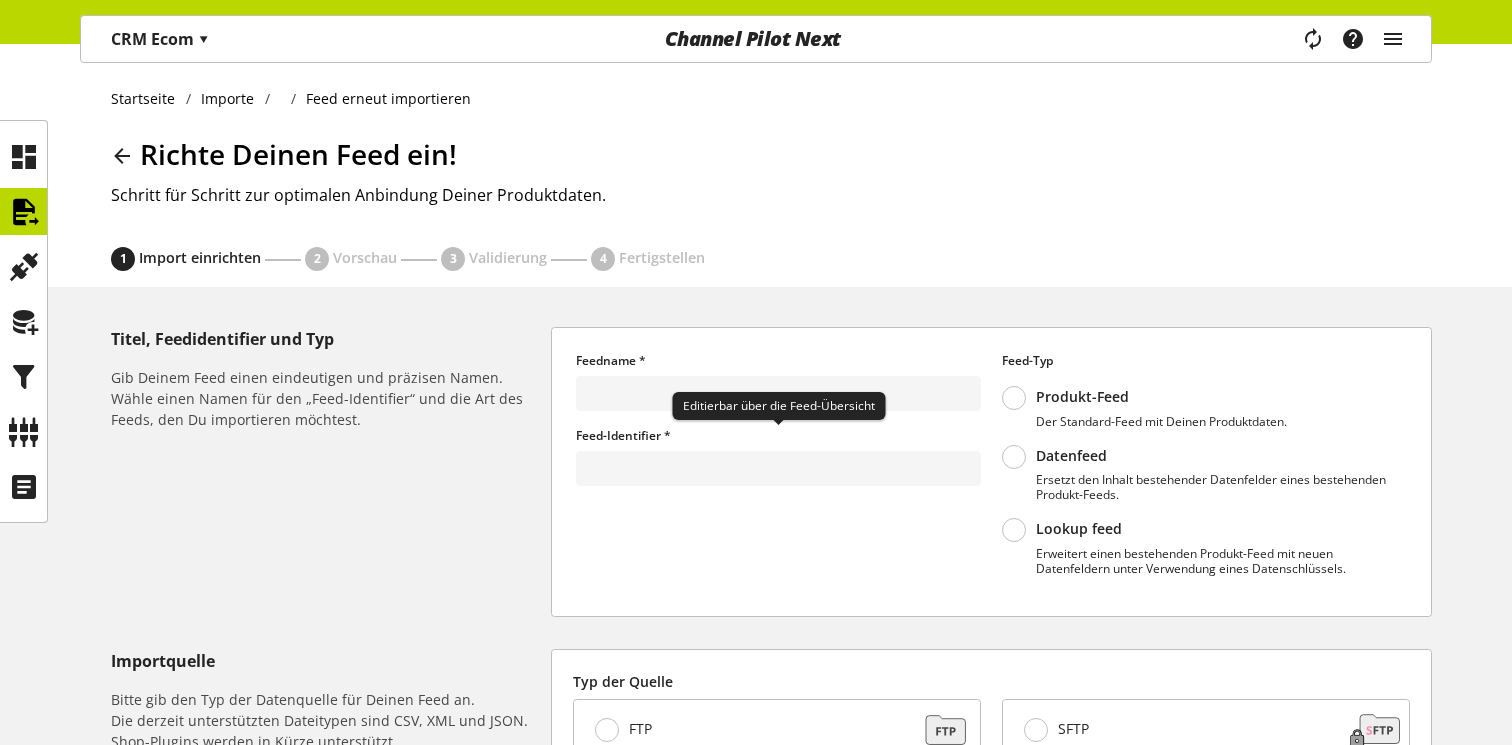 type on "**********" 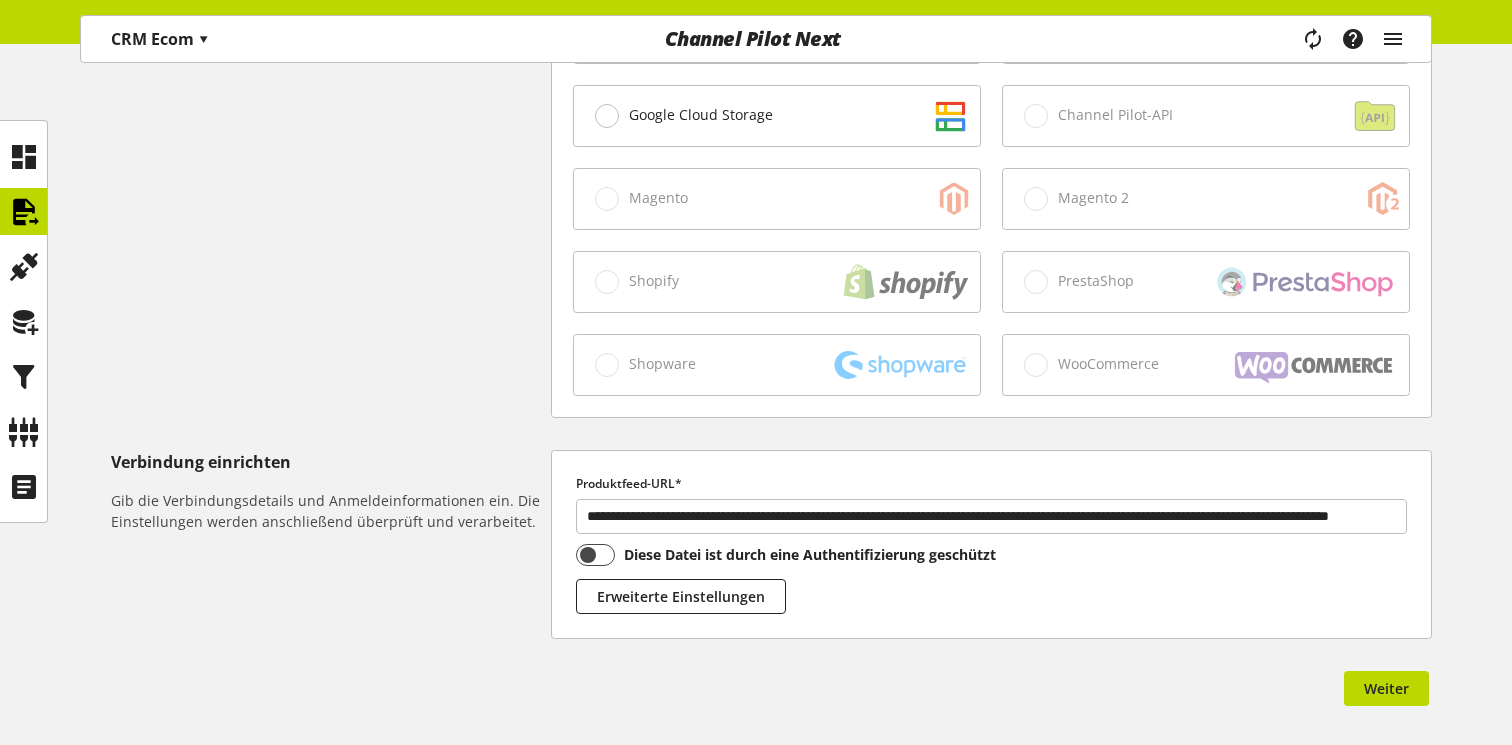 scroll, scrollTop: 856, scrollLeft: 0, axis: vertical 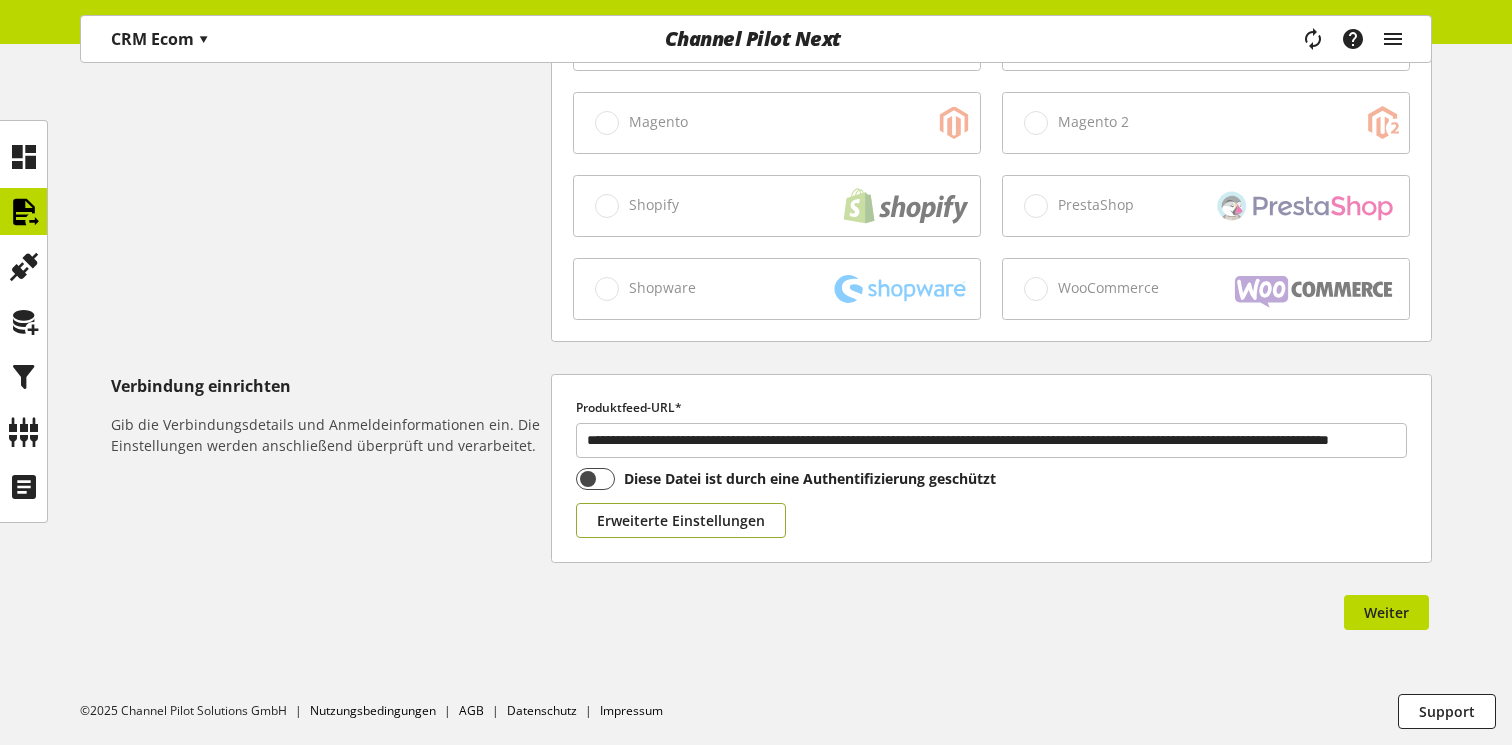 click on "Erweiterte Einstellungen" at bounding box center [681, 520] 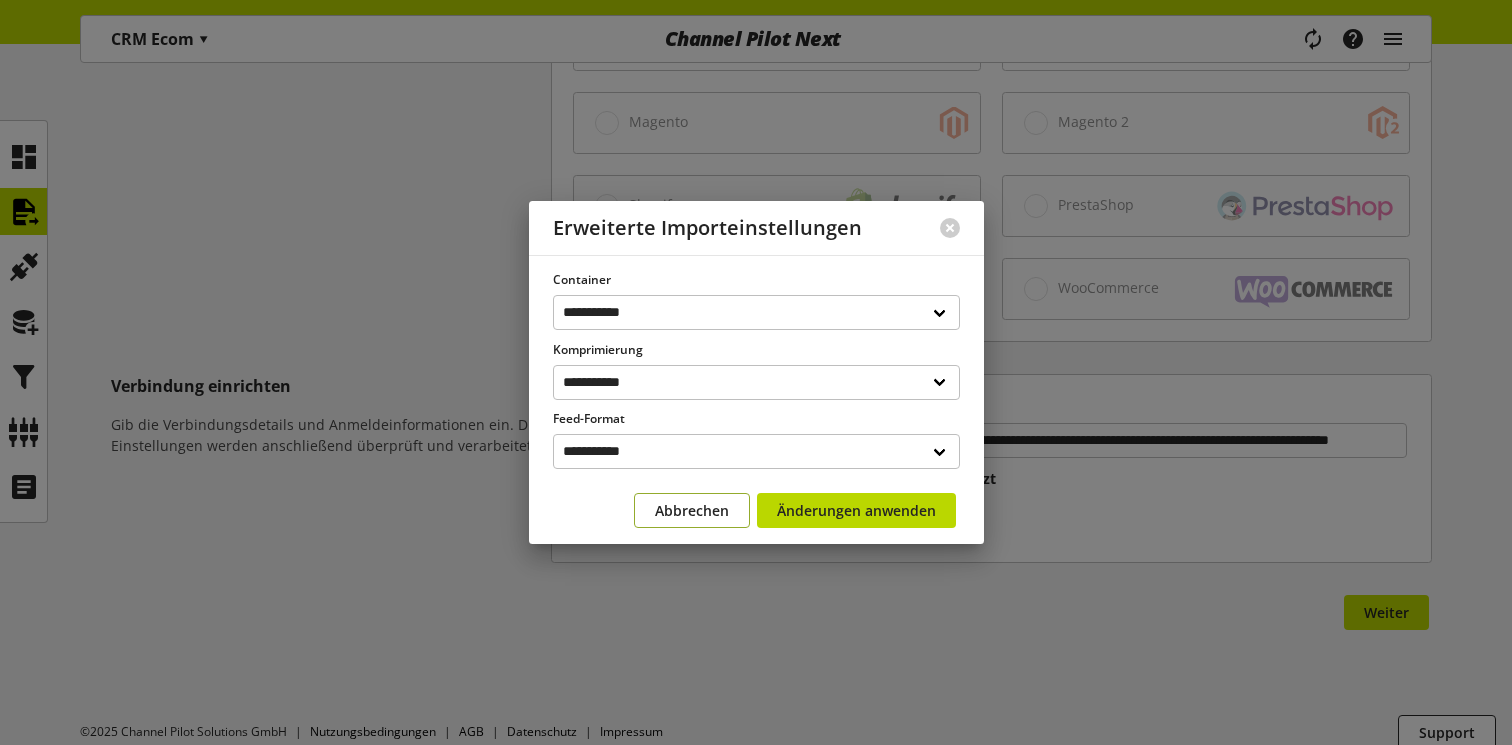 click on "Abbrechen" at bounding box center [692, 510] 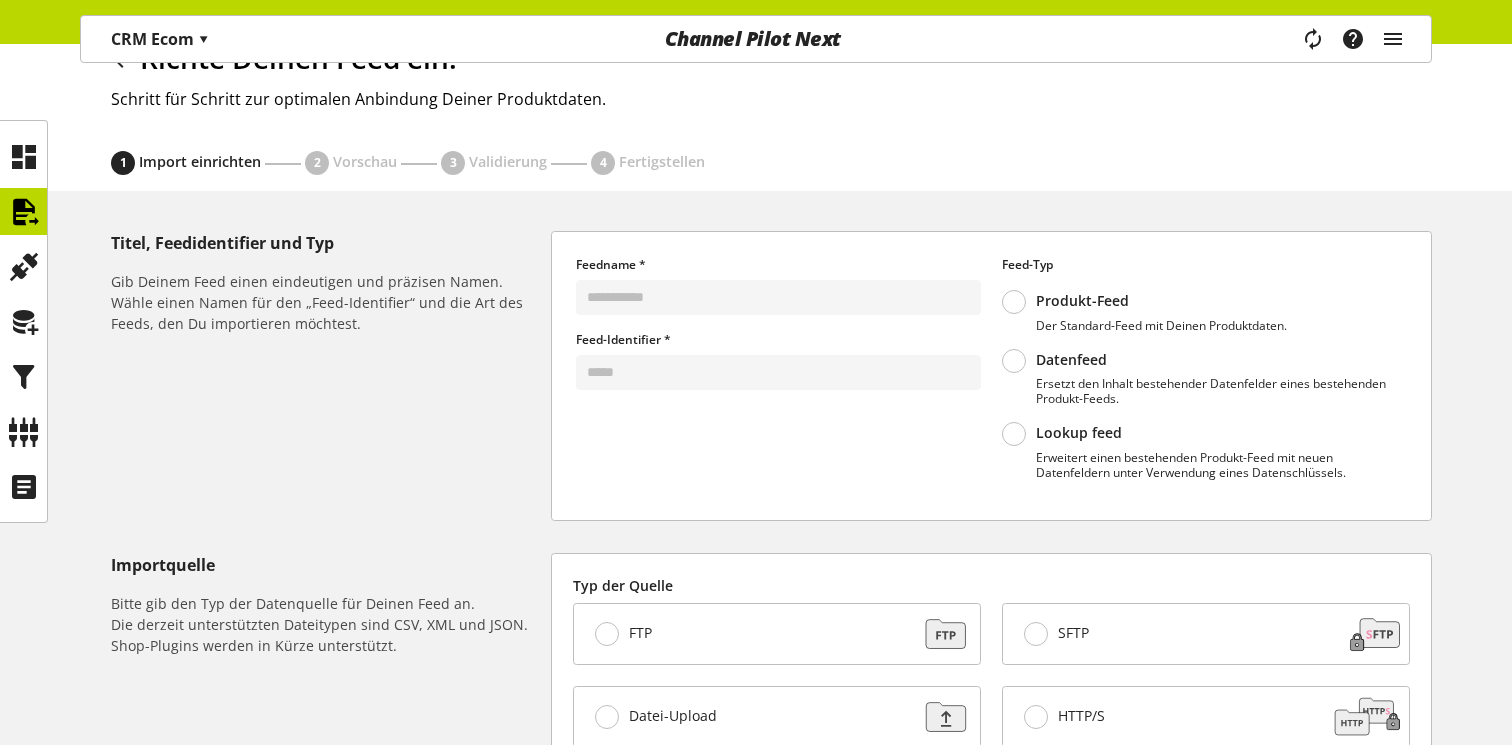 scroll, scrollTop: 53, scrollLeft: 0, axis: vertical 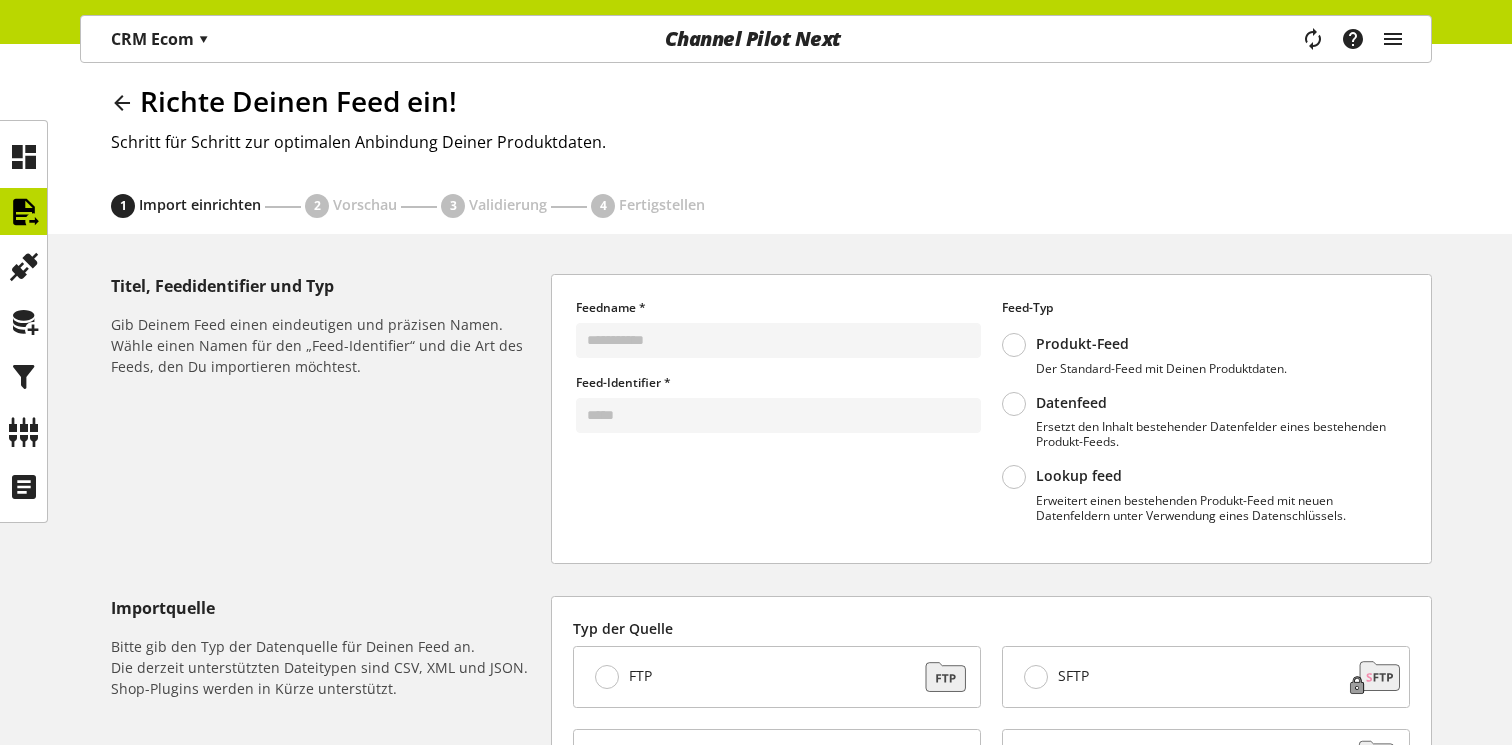 click at bounding box center (122, 103) 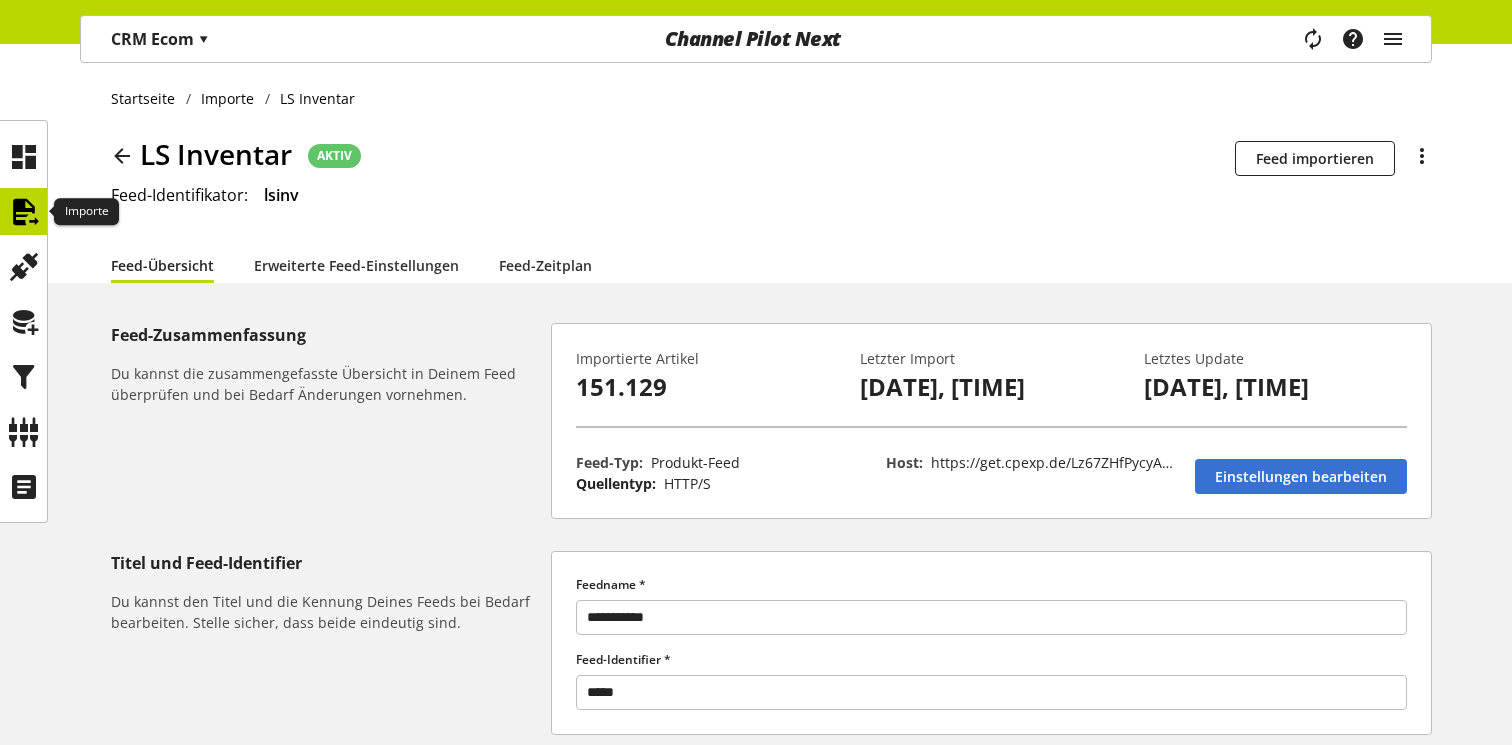 click at bounding box center (24, 212) 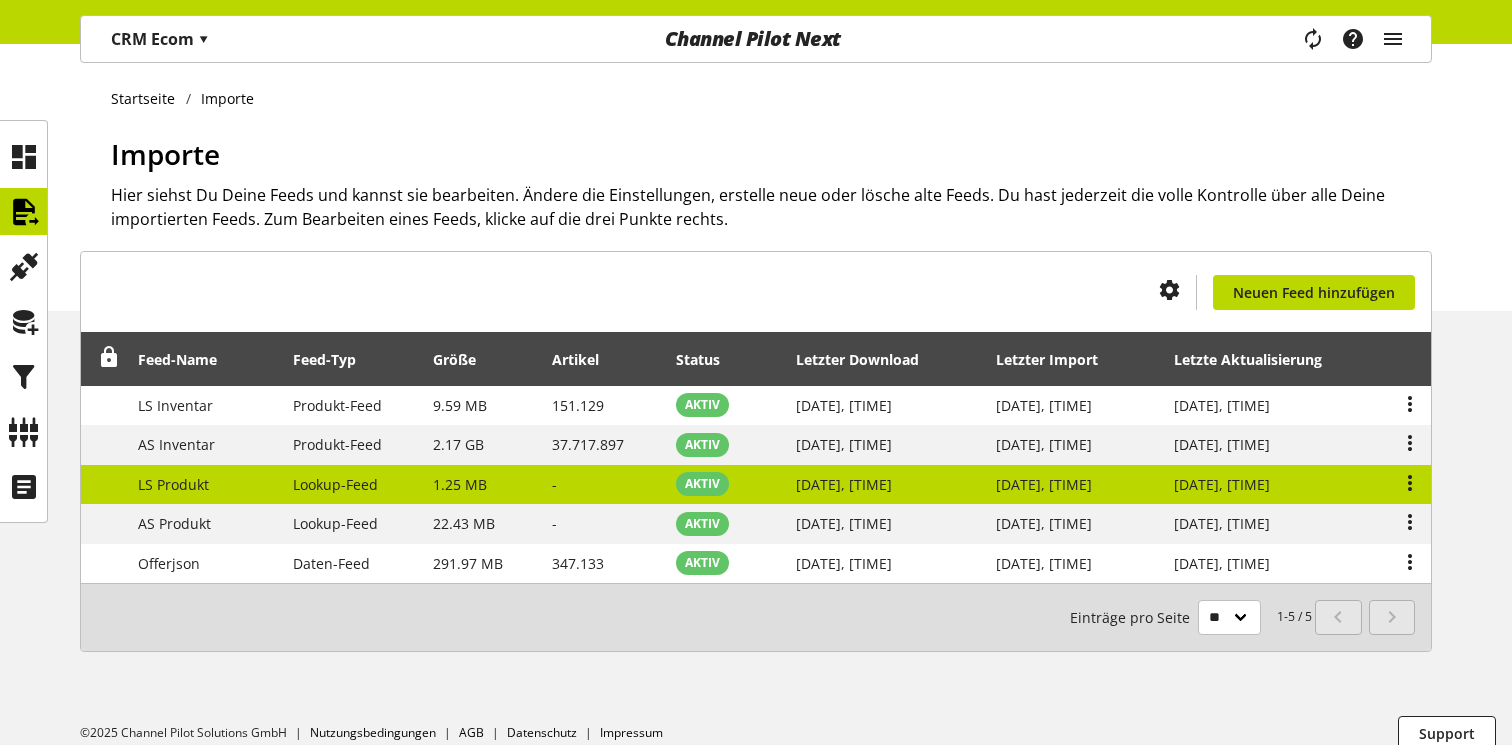 click on "LS Produkt" at bounding box center [173, 484] 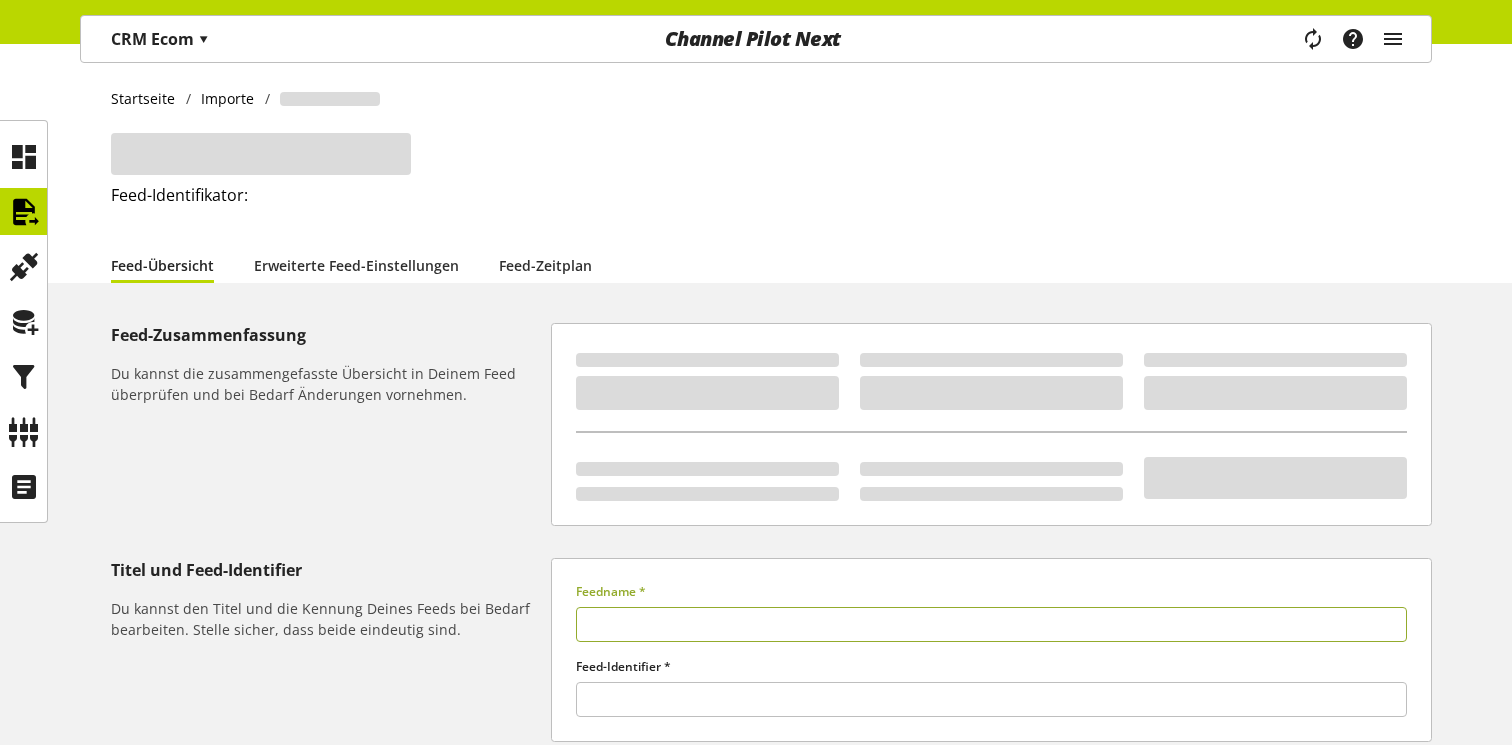 type on "**********" 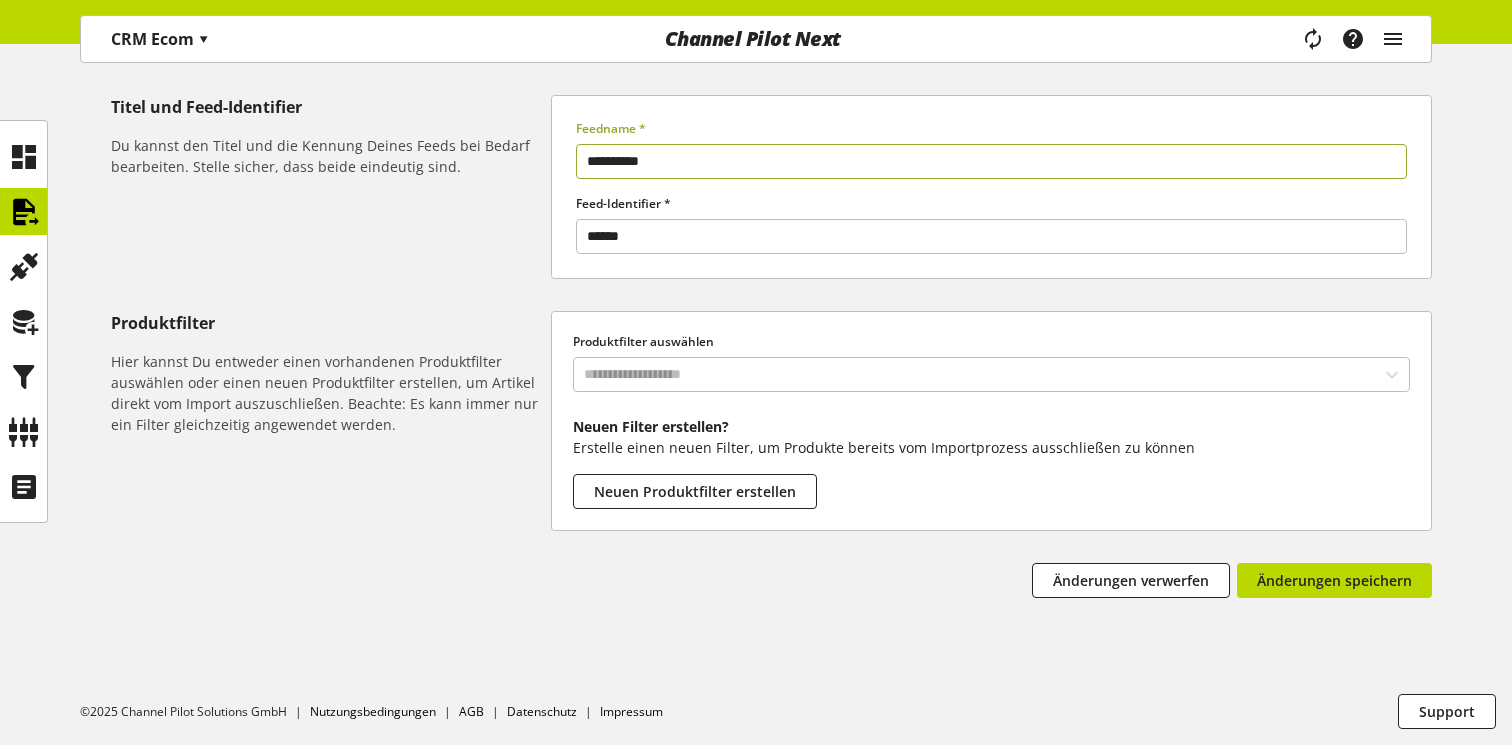 scroll, scrollTop: 0, scrollLeft: 0, axis: both 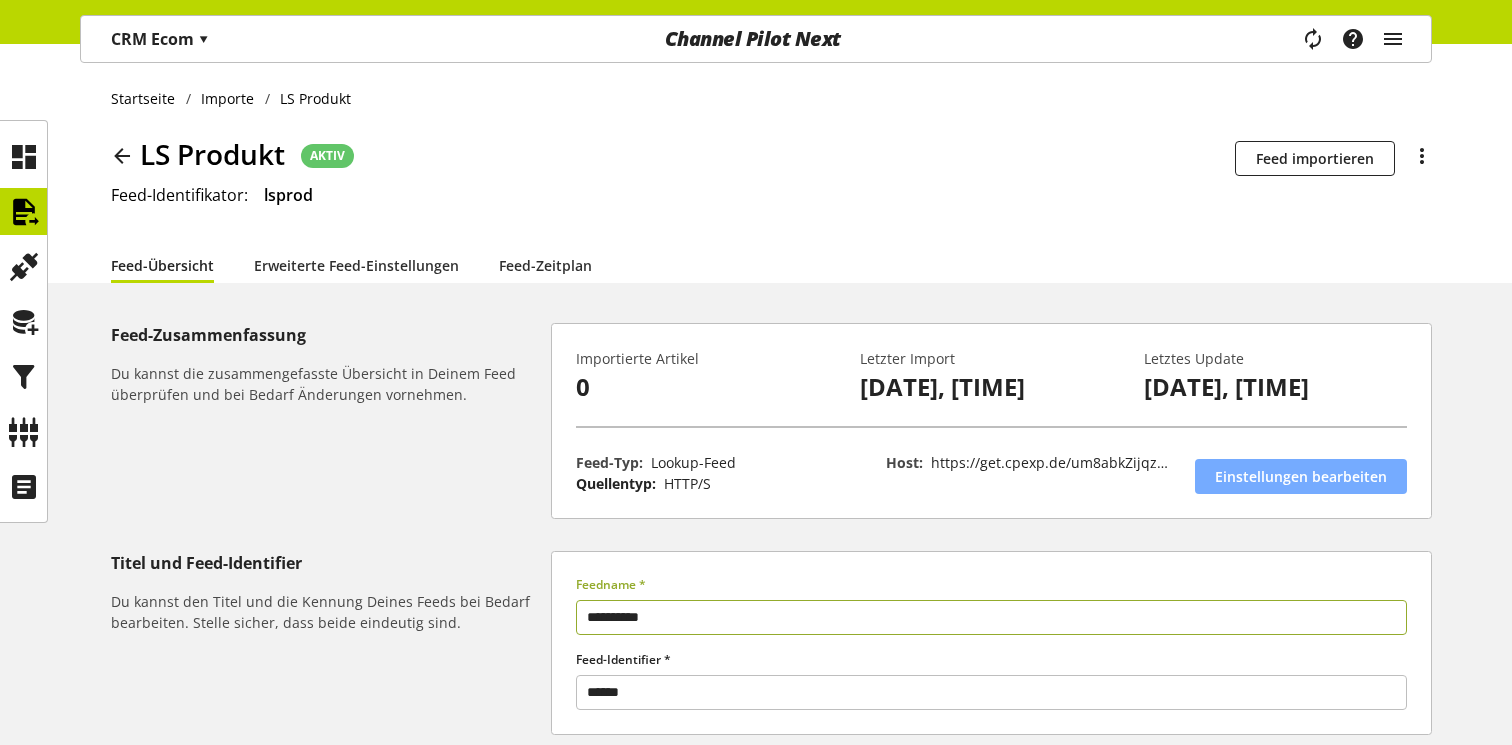 click on "Einstellungen bearbeiten" at bounding box center (1301, 476) 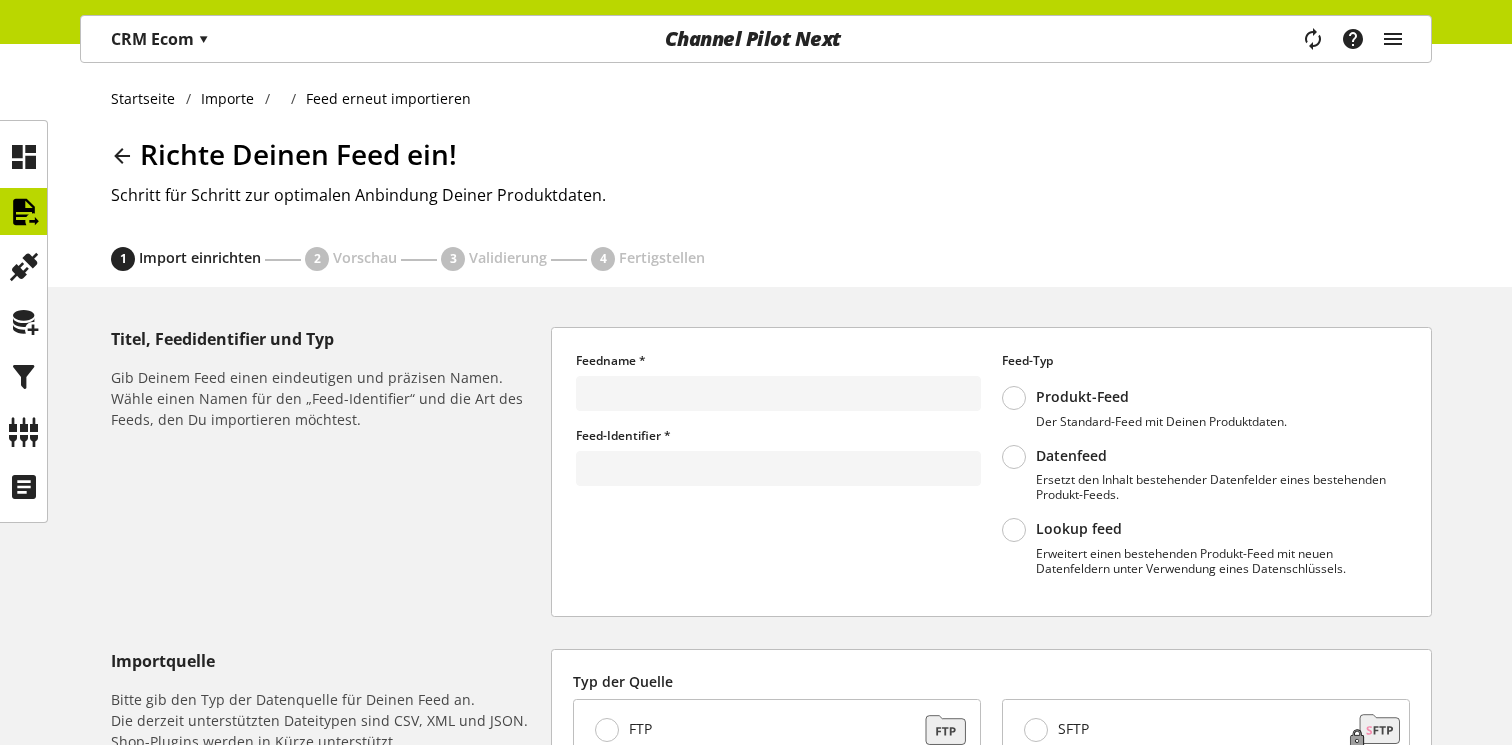 type on "**********" 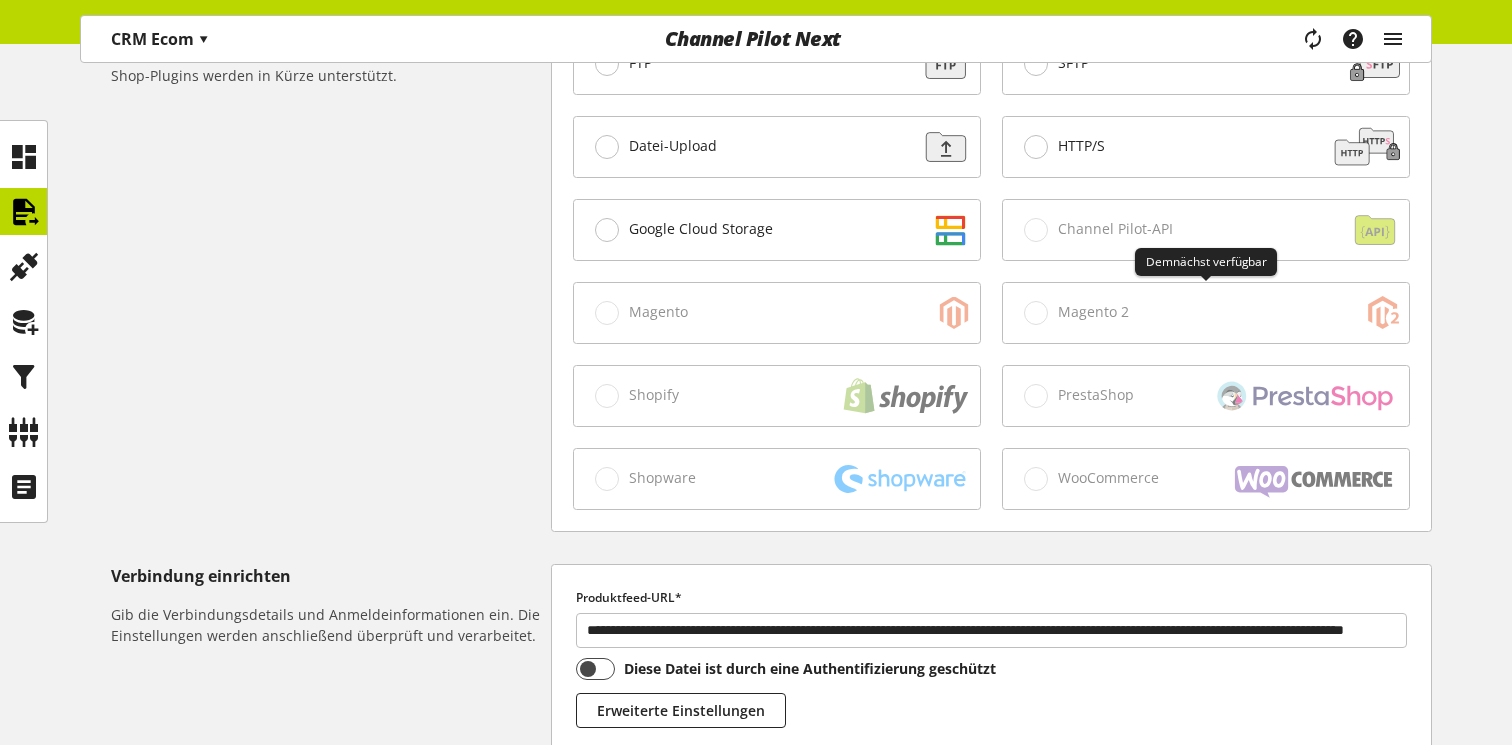 scroll, scrollTop: 967, scrollLeft: 0, axis: vertical 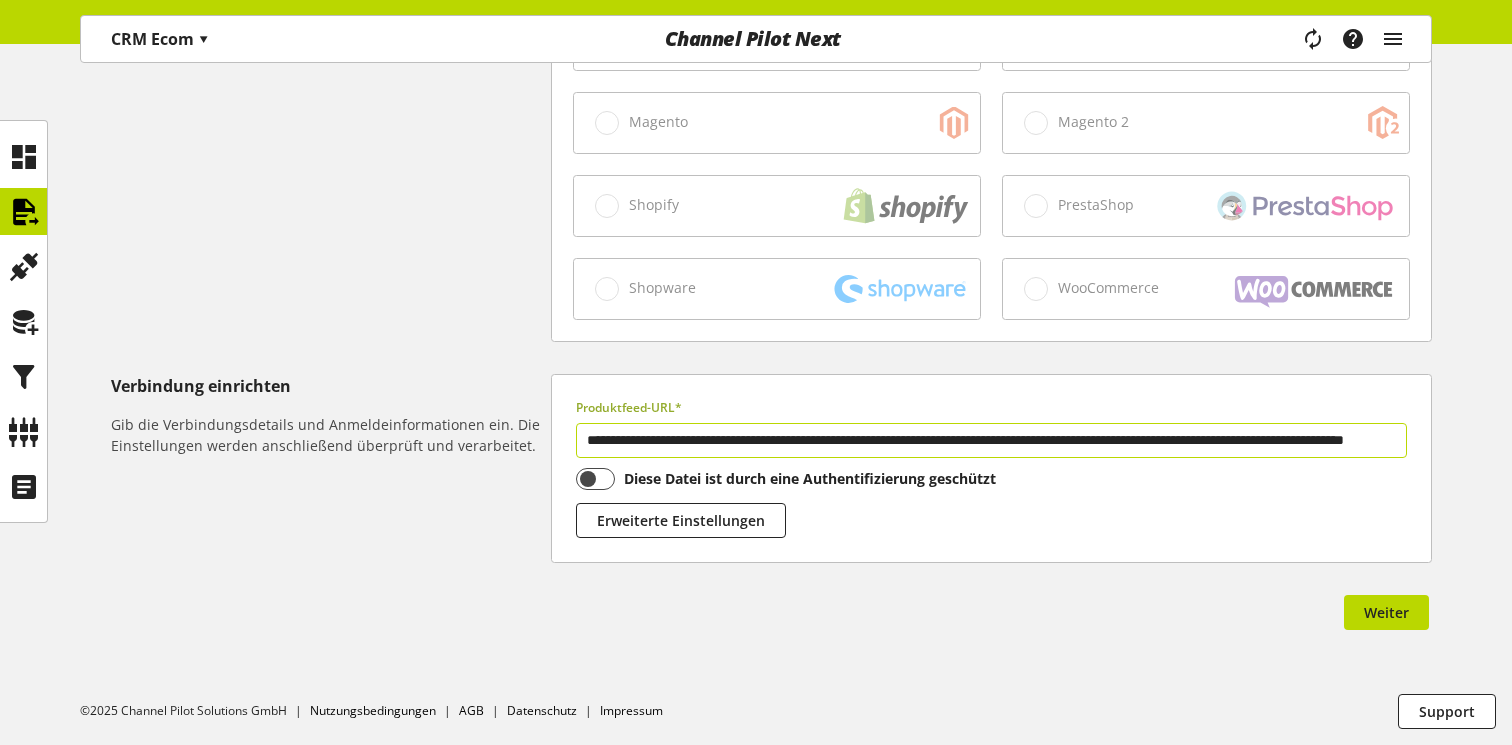 click on "**********" at bounding box center (991, 440) 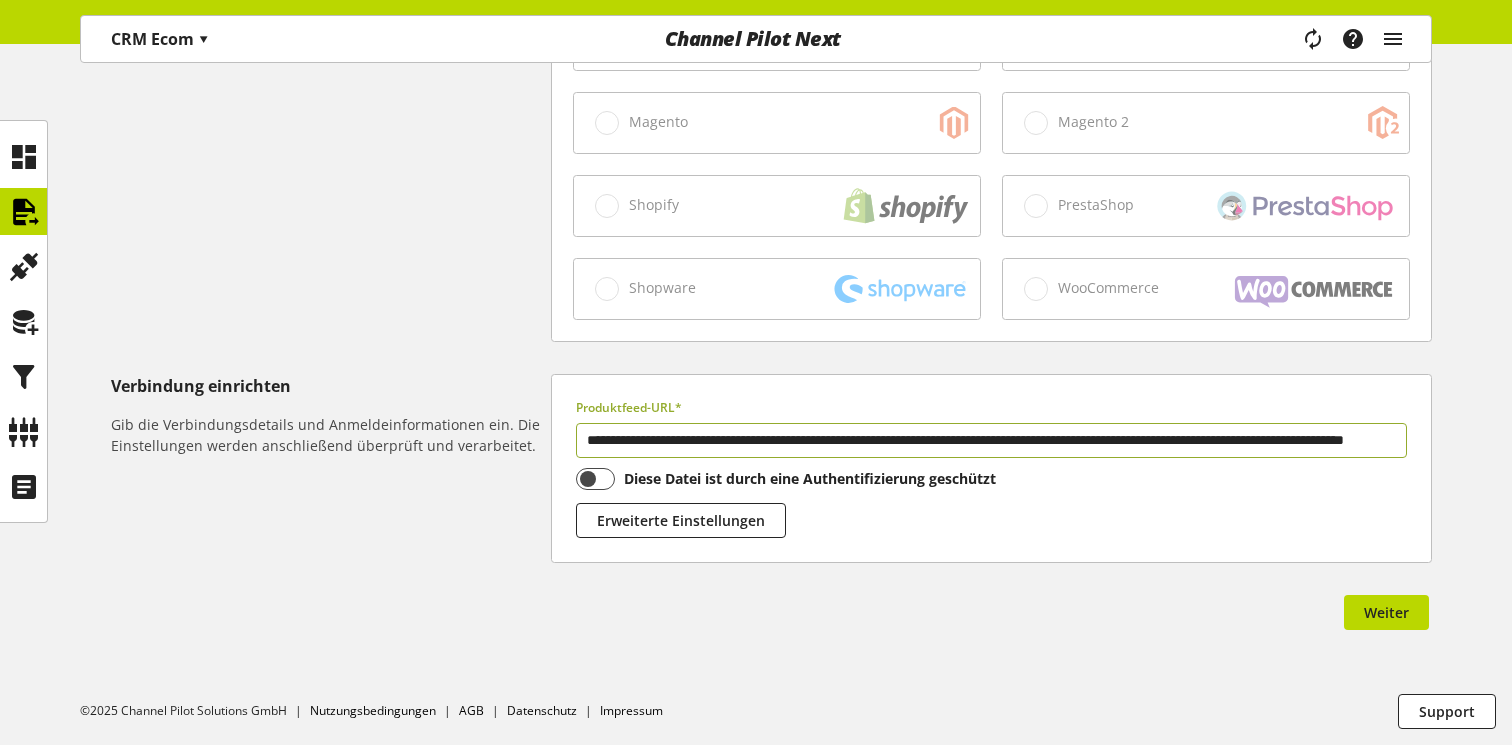 scroll, scrollTop: 0, scrollLeft: 329, axis: horizontal 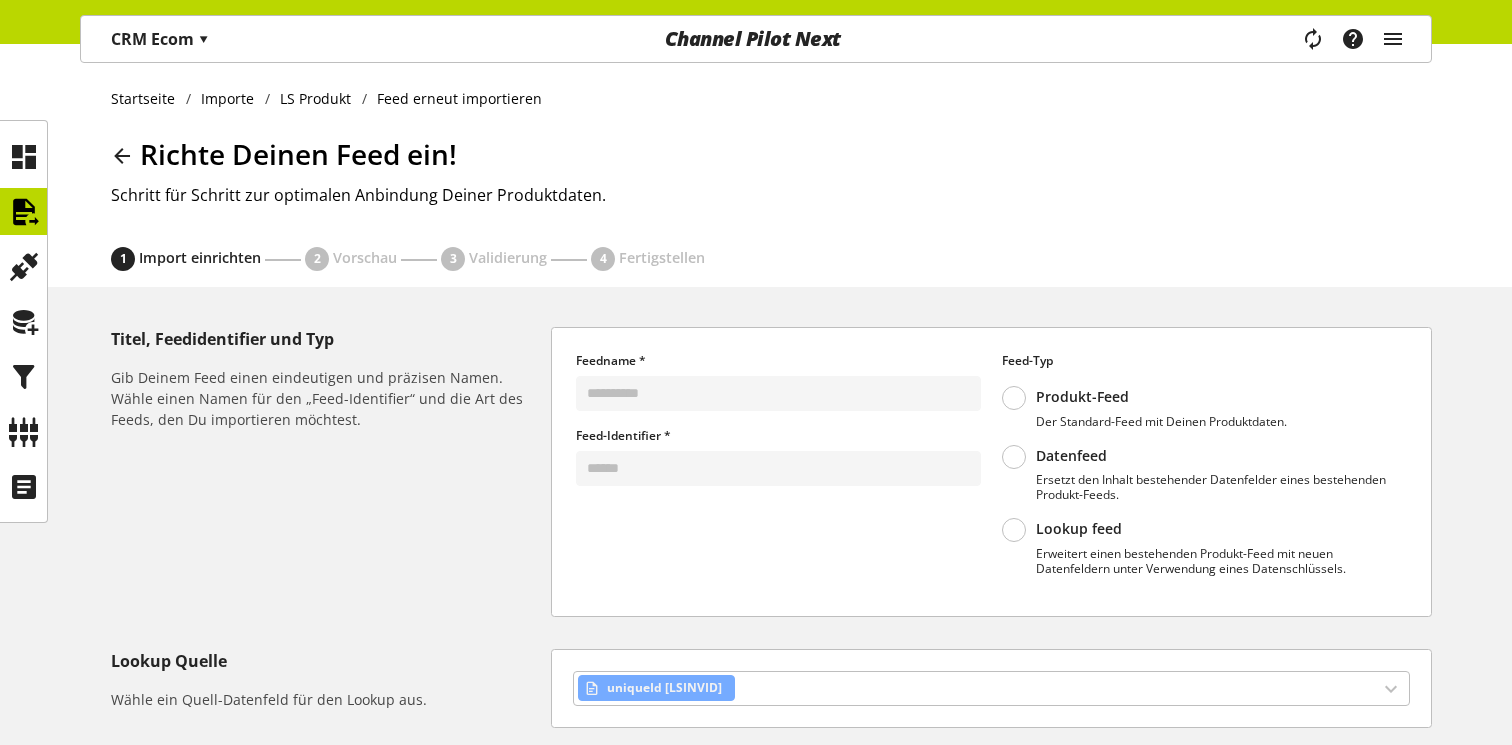 click on "Startseite Importe LS Produkt Feed erneut importieren Richte Deinen Feed ein! Schritt für Schritt zur optimalen Anbindung Deiner Produktdaten. 1 Import einrichten 2 Vorschau 3 Validierung 4 Fertigstellen" at bounding box center [756, 165] 